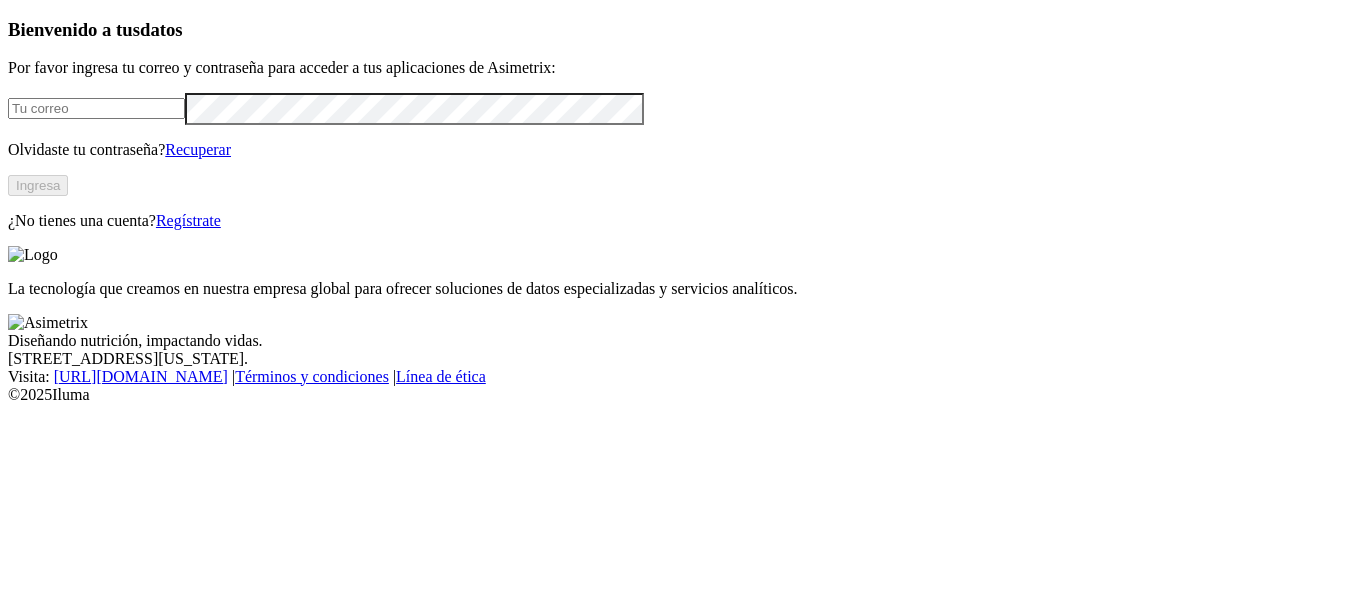 scroll, scrollTop: 0, scrollLeft: 0, axis: both 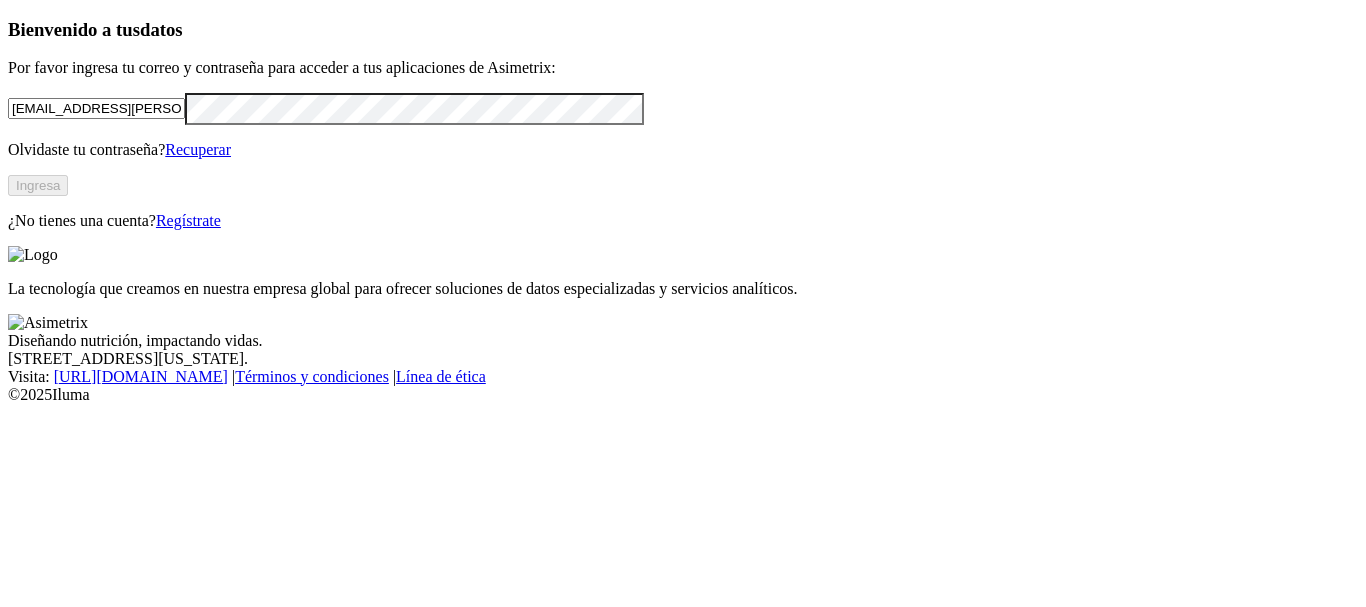 click on "Ingresa" at bounding box center [38, 185] 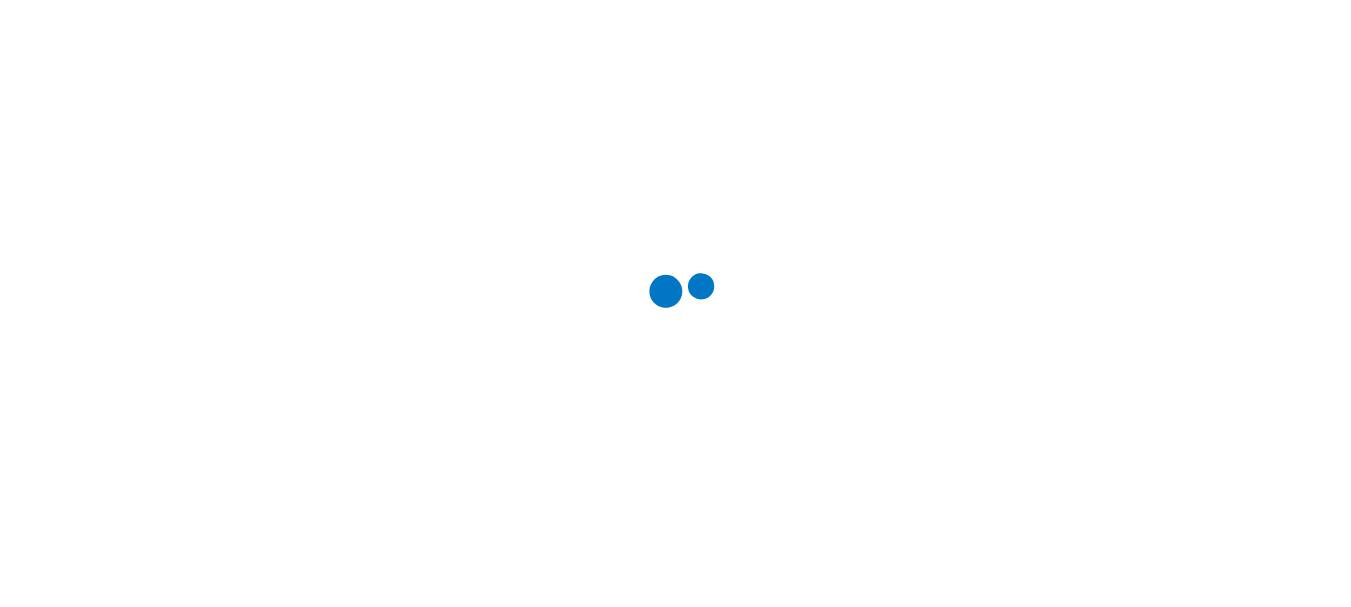 scroll, scrollTop: 0, scrollLeft: 0, axis: both 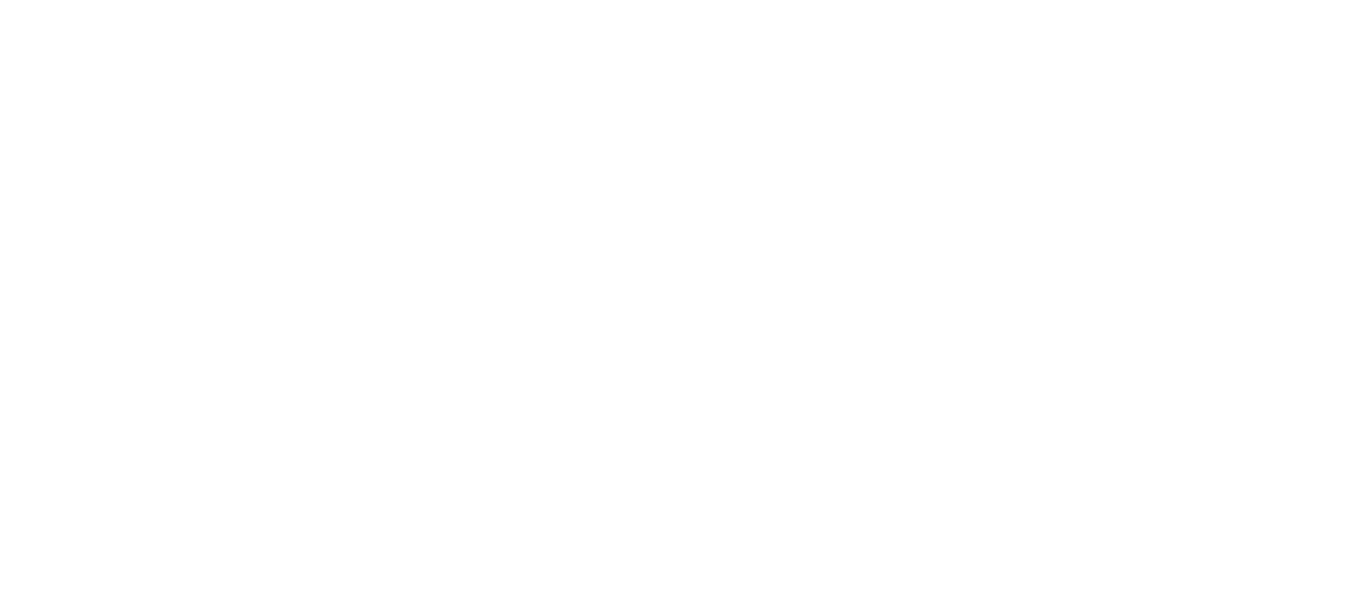 click at bounding box center (683, 2291) 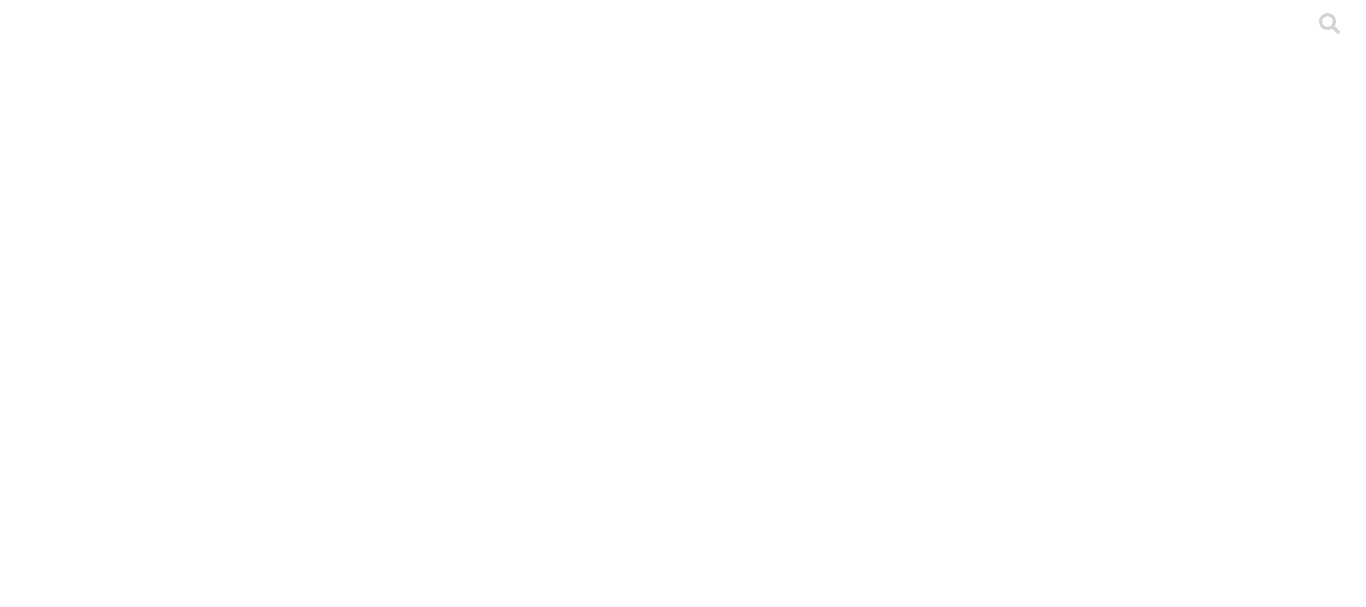 click on "CYF_POLLOENGORDE" at bounding box center [664, 831] 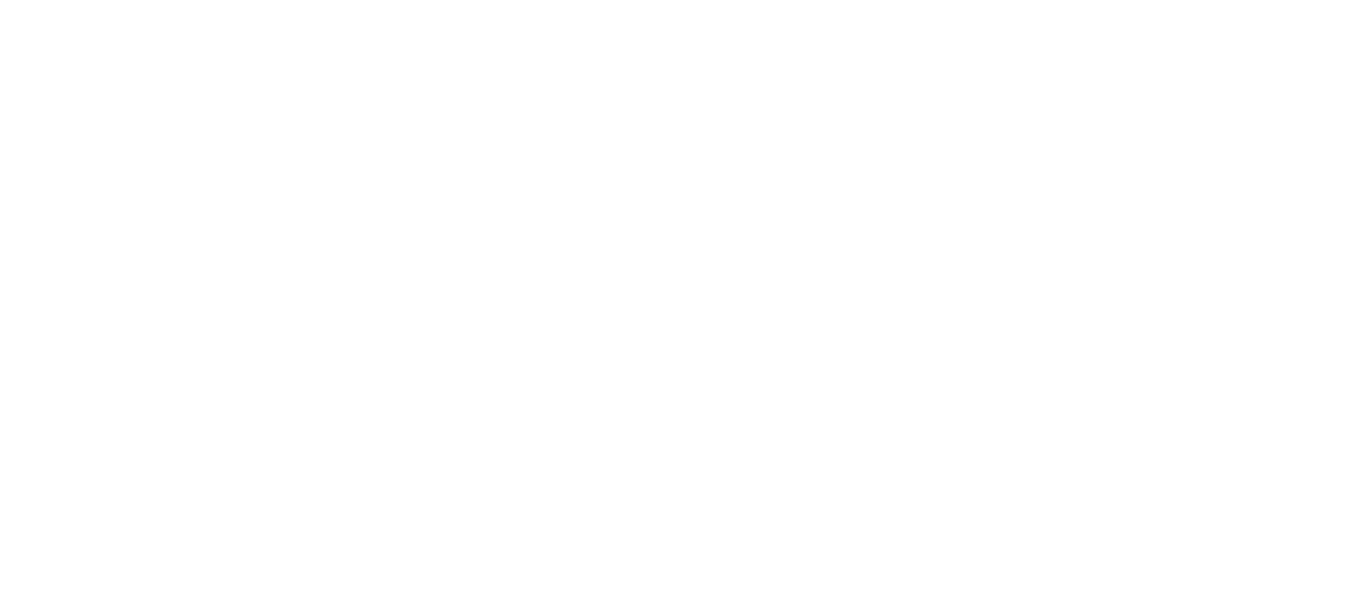 click 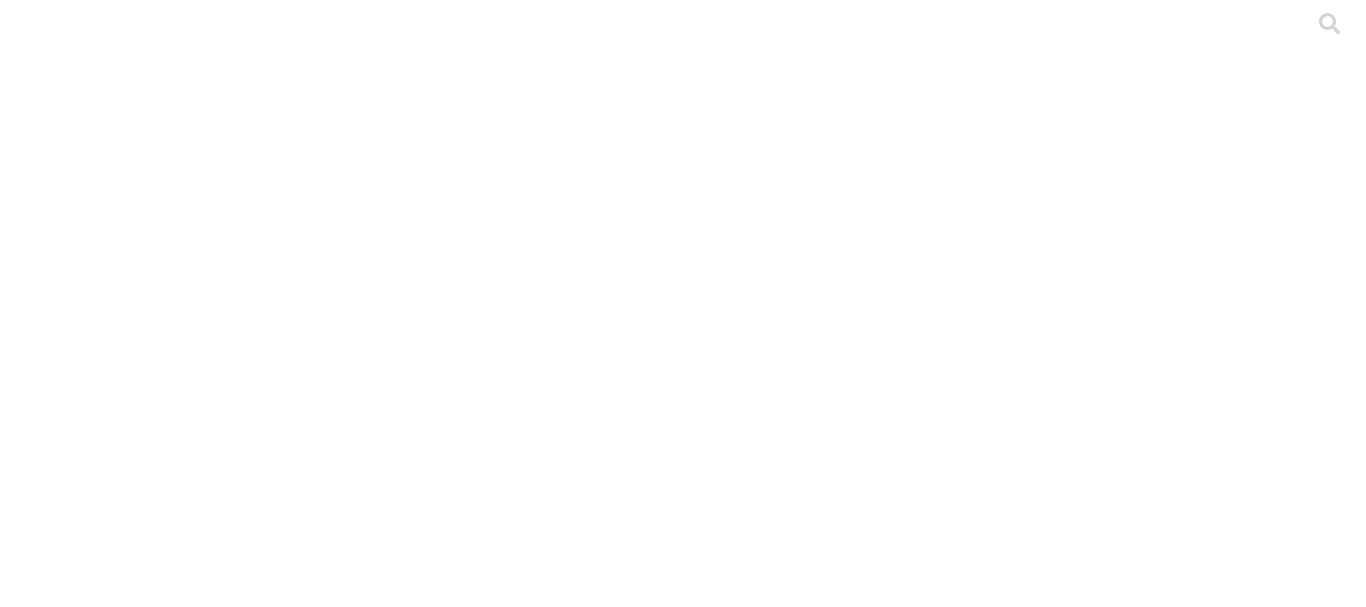 click on ".cls-1 {
fill: #d6d6d6;
}
ETL" at bounding box center (683, 2983) 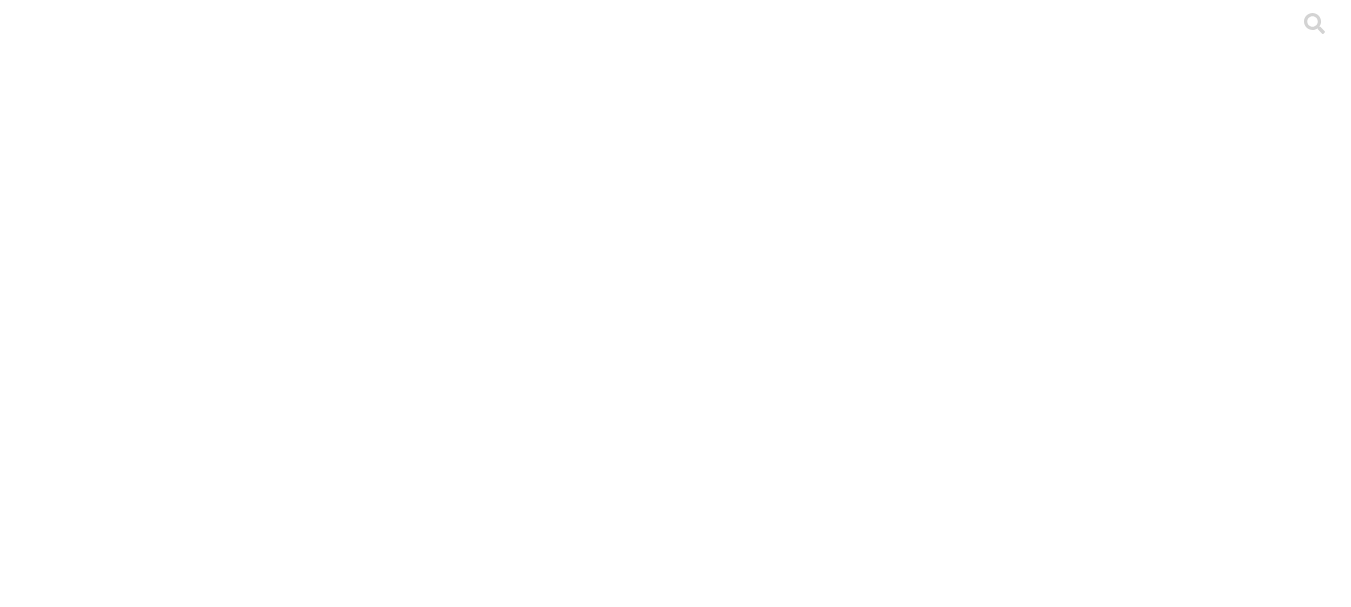 click on "LEVANTE Y PRODUCCION SEMANAL" at bounding box center [675, 3633] 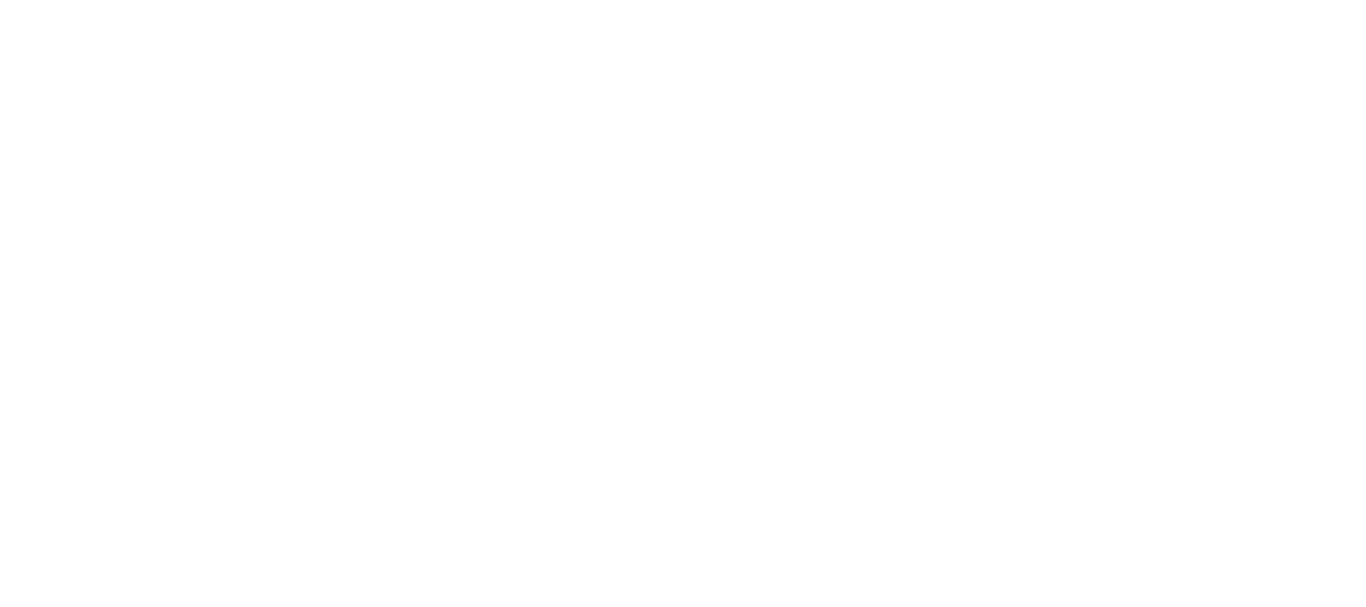 click on "Enviar" at bounding box center (399, 2429) 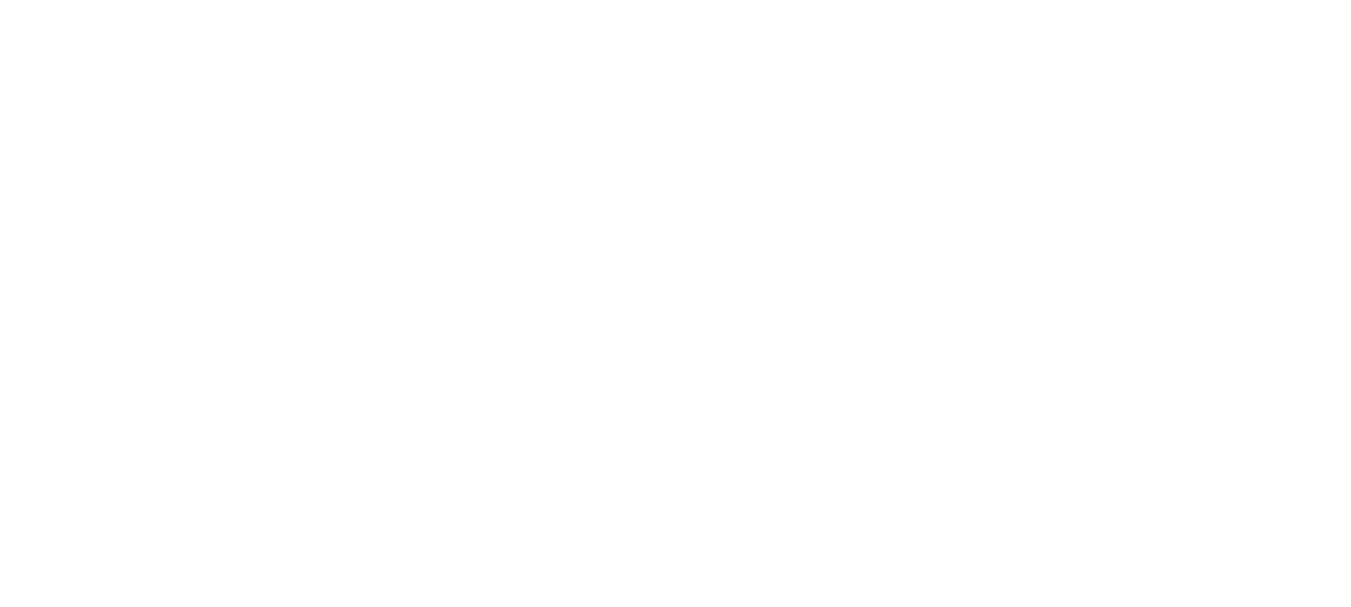scroll, scrollTop: 121, scrollLeft: 0, axis: vertical 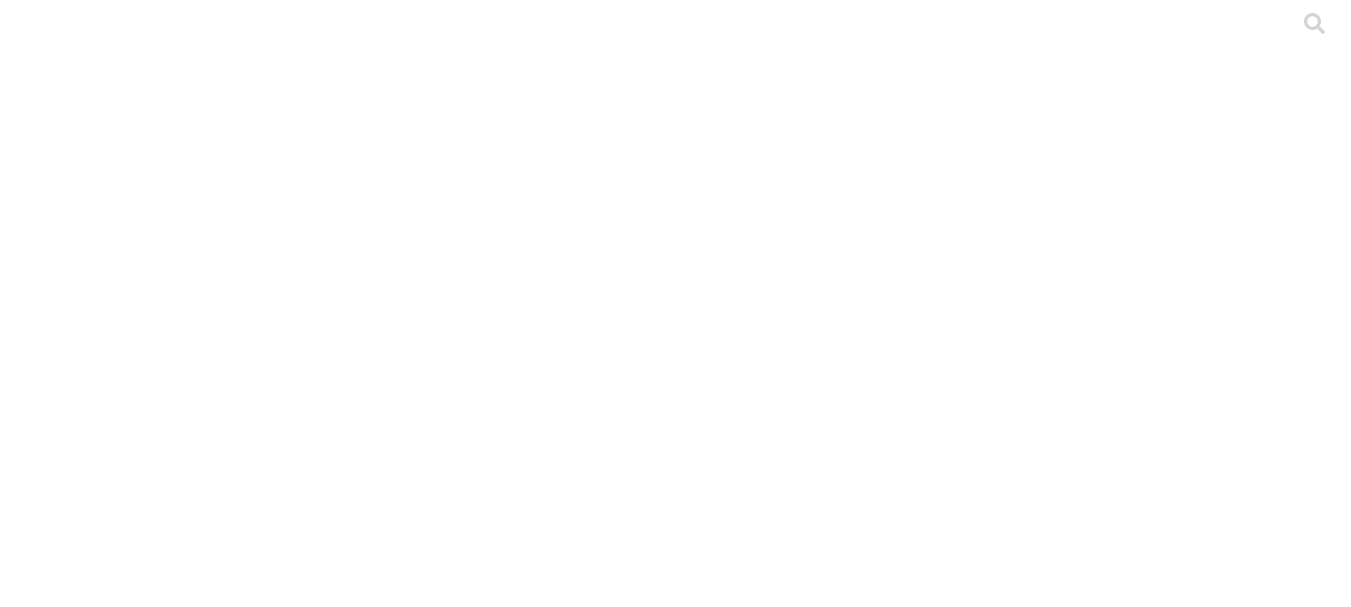 click on "Cargar Principal ETL CENTRO LEVANTE Y PRODUCCION SEMANAL Archivo Fecha de carga Etiqueta Estado de carga En el momento no tienes permiso para descargar archivos Haz click en él y conoce cómo obtenerlo en nuestra base de conocimiento POSTURA-CONTEGRAL VERSION 5 AJUSTE 4-12-23 - RAMIRO SALAS PARAISO L2.xlsx 10 Jul 2025 8:36 En el momento no tienes permiso para descargar archivos Haz click en él y conoce cómo obtenerlo en nuestra base de conocimiento POSTURA-CONTEGRAL VERSION 5 AJUSTE 4-12-23 FABIAN HERRERA LEVANTE.xlsx 08 Jul 2025 12:29 En el momento no tienes permiso para descargar archivos Haz click en él y conoce cómo obtenerlo en nuestra base de conocimiento POSTURA-FINCA GRANJA SAN ANTONIO.xlsx 07 Jul 2025 12:30 En el momento no tienes permiso para descargar archivos Haz click en él y conoce cómo obtenerlo en nuestra base de conocimiento POSTURA-FINCA  AVICOLA LEAL REY LOTE 12.xlsx 06 Jul 2025 14:58 En el momento no tienes permiso para descargar archivos POSTURA-FINCA   GRANJA SAN ANTONIO.xlsx   0" at bounding box center [675, 3281] 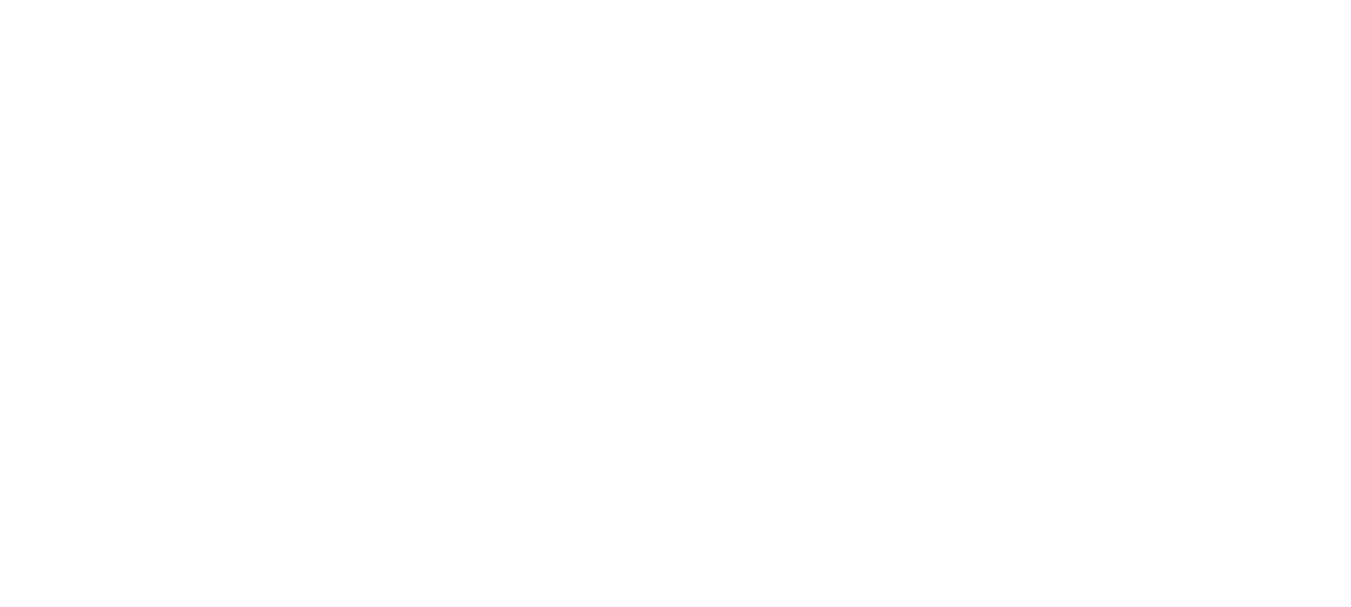 scroll, scrollTop: 1308, scrollLeft: 0, axis: vertical 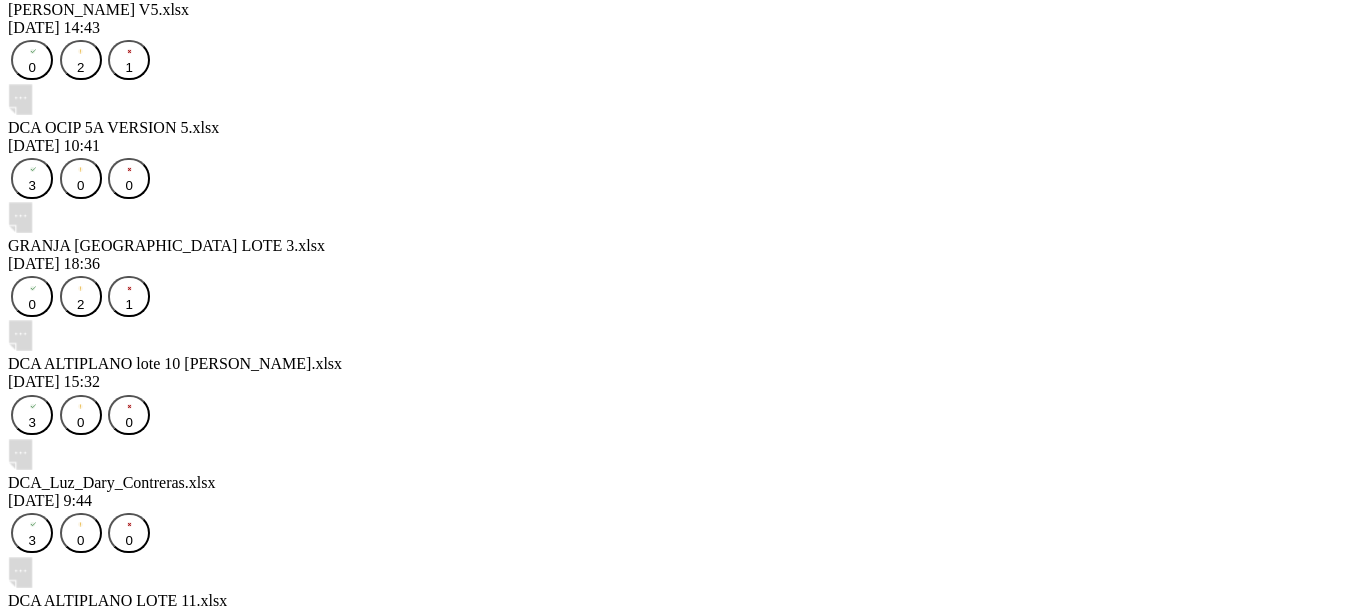 click on "Cargar Principal ETL CENTRO LEVANTE Y PRODUCCION SEMANAL Archivo Fecha de carga Etiqueta Estado de carga En el momento no tienes permiso para descargar archivos Haz click en él y conoce cómo obtenerlo en nuestra base de conocimiento POSTURA-CONTEGRAL VERSION 5 AJUSTE 4-12-23 - RAMIRO SALAS PARAISO L2.xlsx 10 Jul 2025 8:36 En el momento no tienes permiso para descargar archivos Haz click en él y conoce cómo obtenerlo en nuestra base de conocimiento POSTURA-CONTEGRAL VERSION 5 AJUSTE 4-12-23 FABIAN HERRERA LEVANTE.xlsx 08 Jul 2025 12:29 En el momento no tienes permiso para descargar archivos Haz click en él y conoce cómo obtenerlo en nuestra base de conocimiento POSTURA-FINCA GRANJA SAN ANTONIO.xlsx 07 Jul 2025 12:30 En el momento no tienes permiso para descargar archivos Haz click en él y conoce cómo obtenerlo en nuestra base de conocimiento POSTURA-FINCA  AVICOLA LEAL REY LOTE 12.xlsx 06 Jul 2025 14:58 En el momento no tienes permiso para descargar archivos POSTURA-FINCA   GRANJA SAN ANTONIO.xlsx   0" at bounding box center (675, 1125) 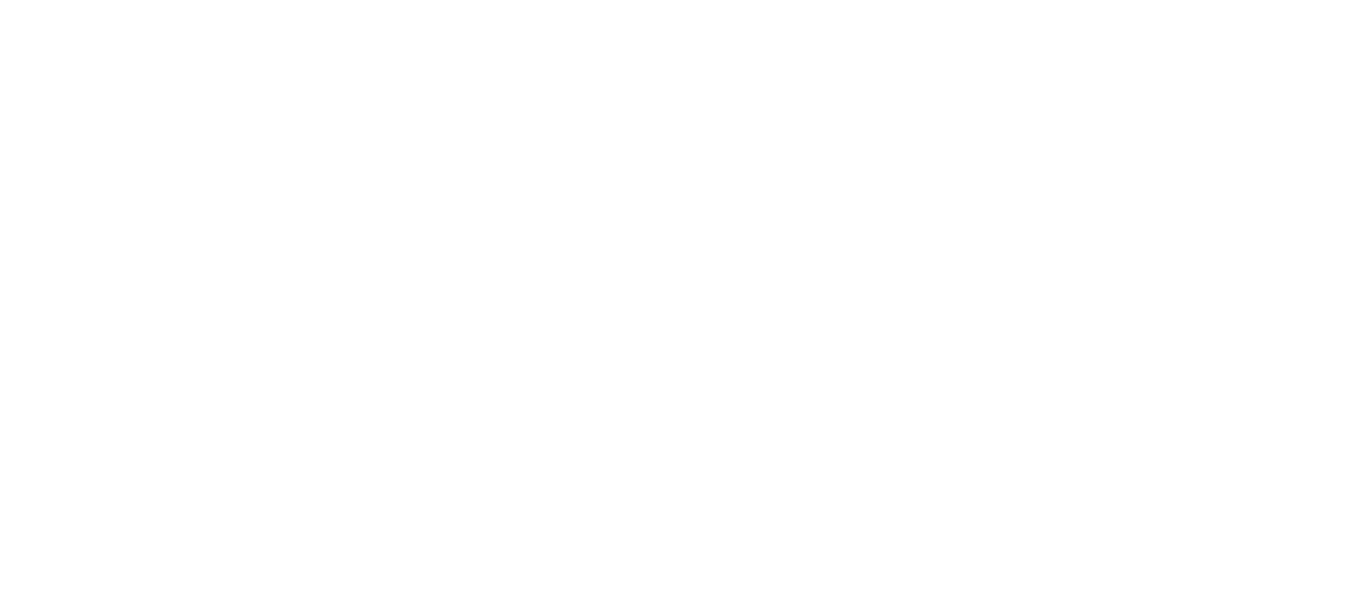 scroll, scrollTop: 93, scrollLeft: 0, axis: vertical 